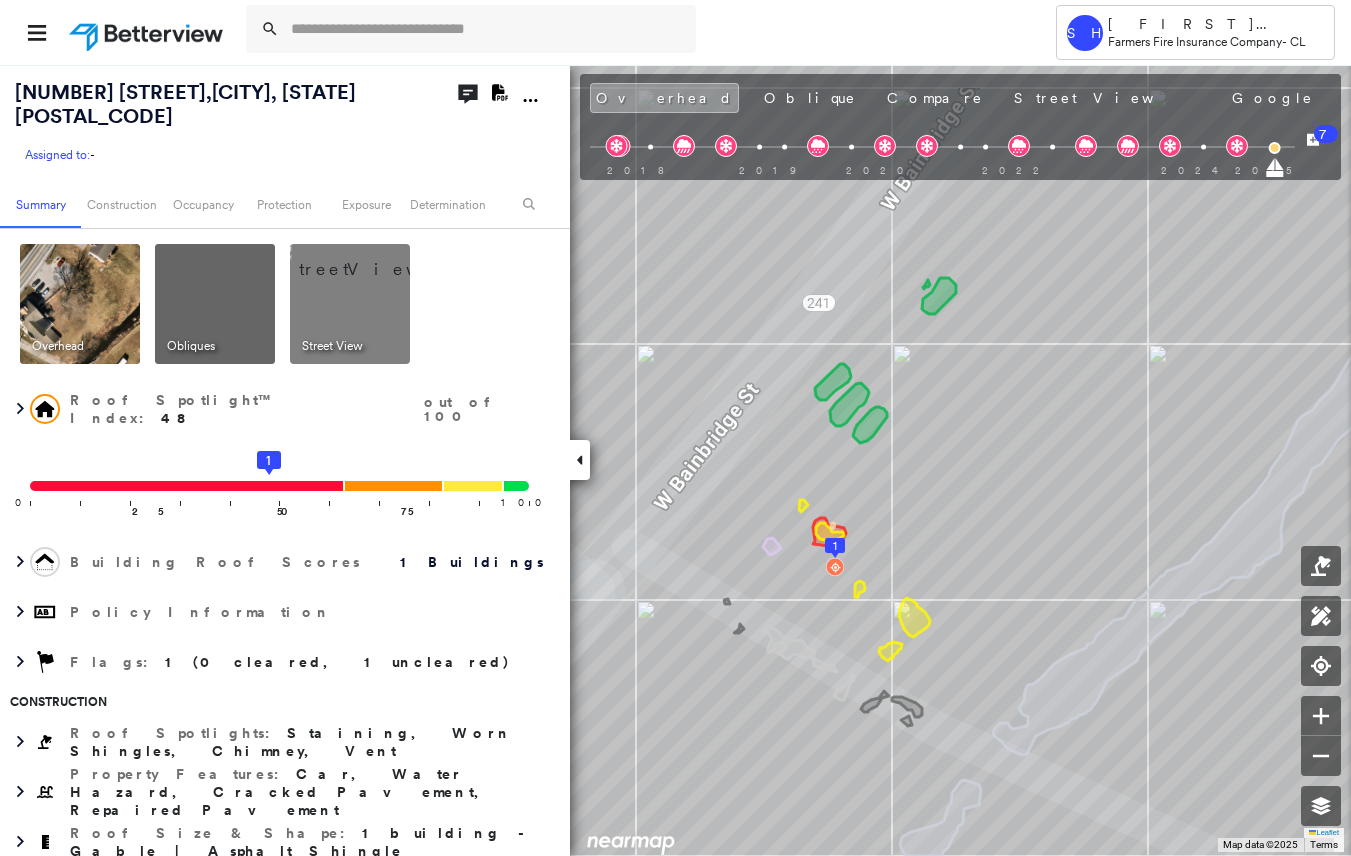 scroll, scrollTop: 0, scrollLeft: 0, axis: both 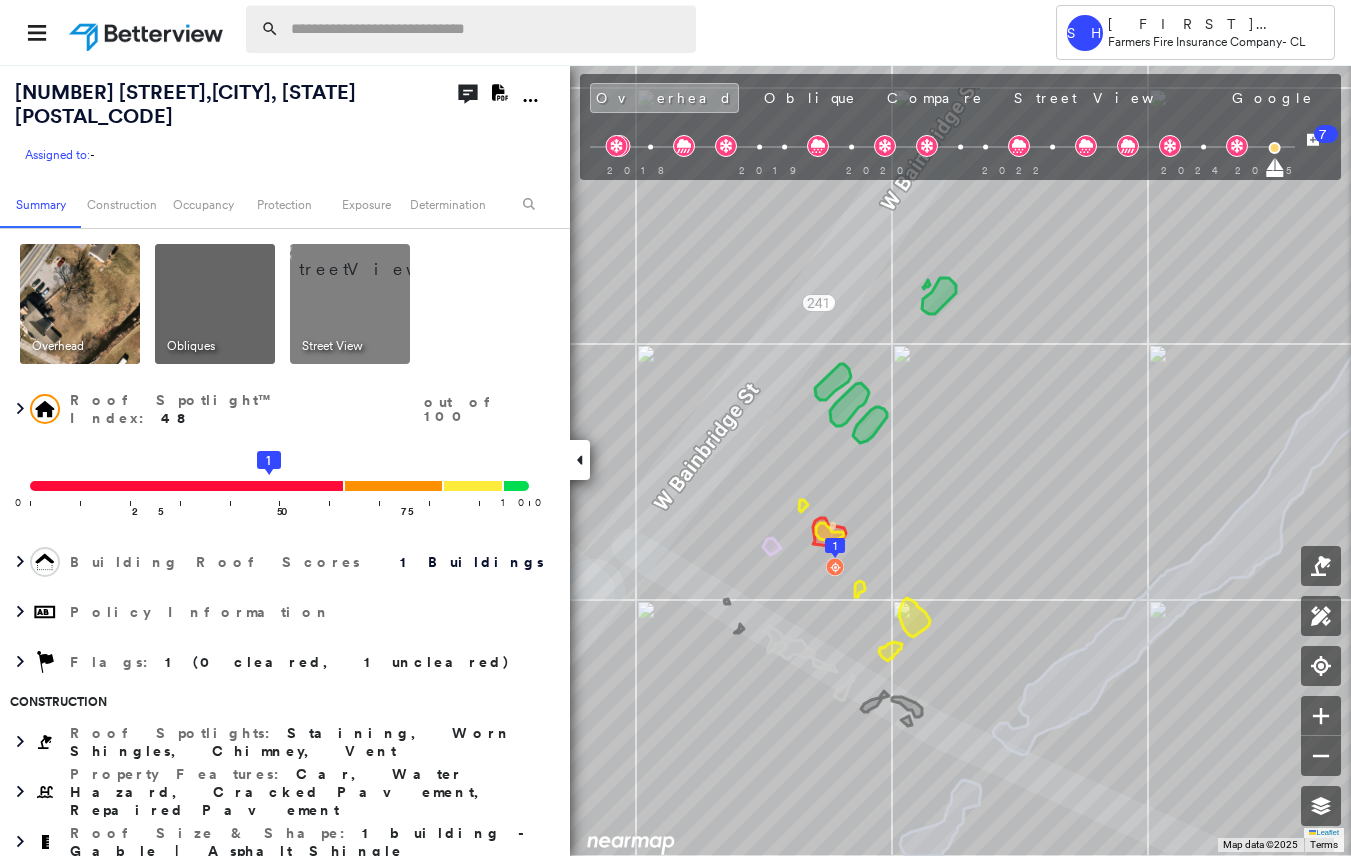click at bounding box center [487, 29] 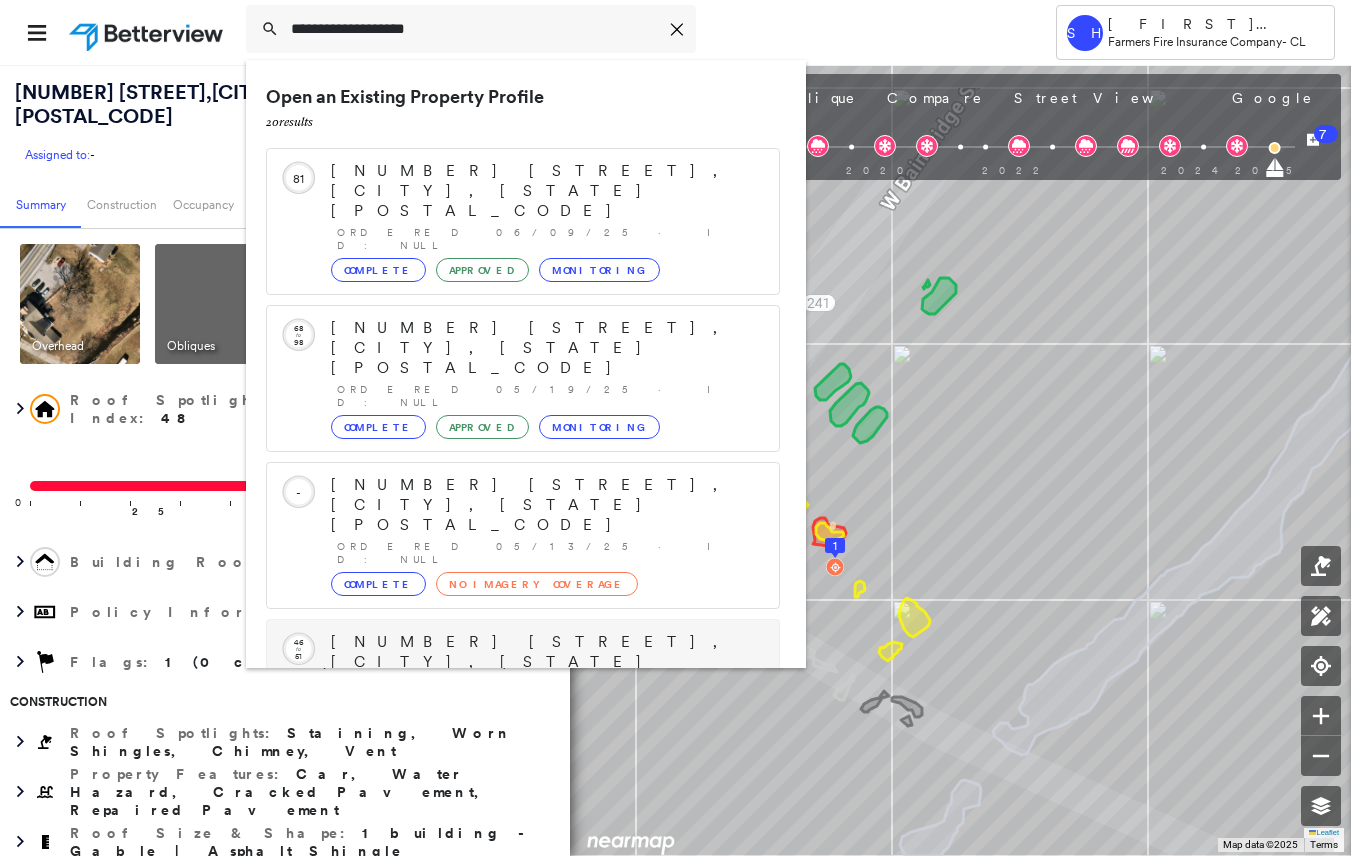 scroll, scrollTop: 258, scrollLeft: 0, axis: vertical 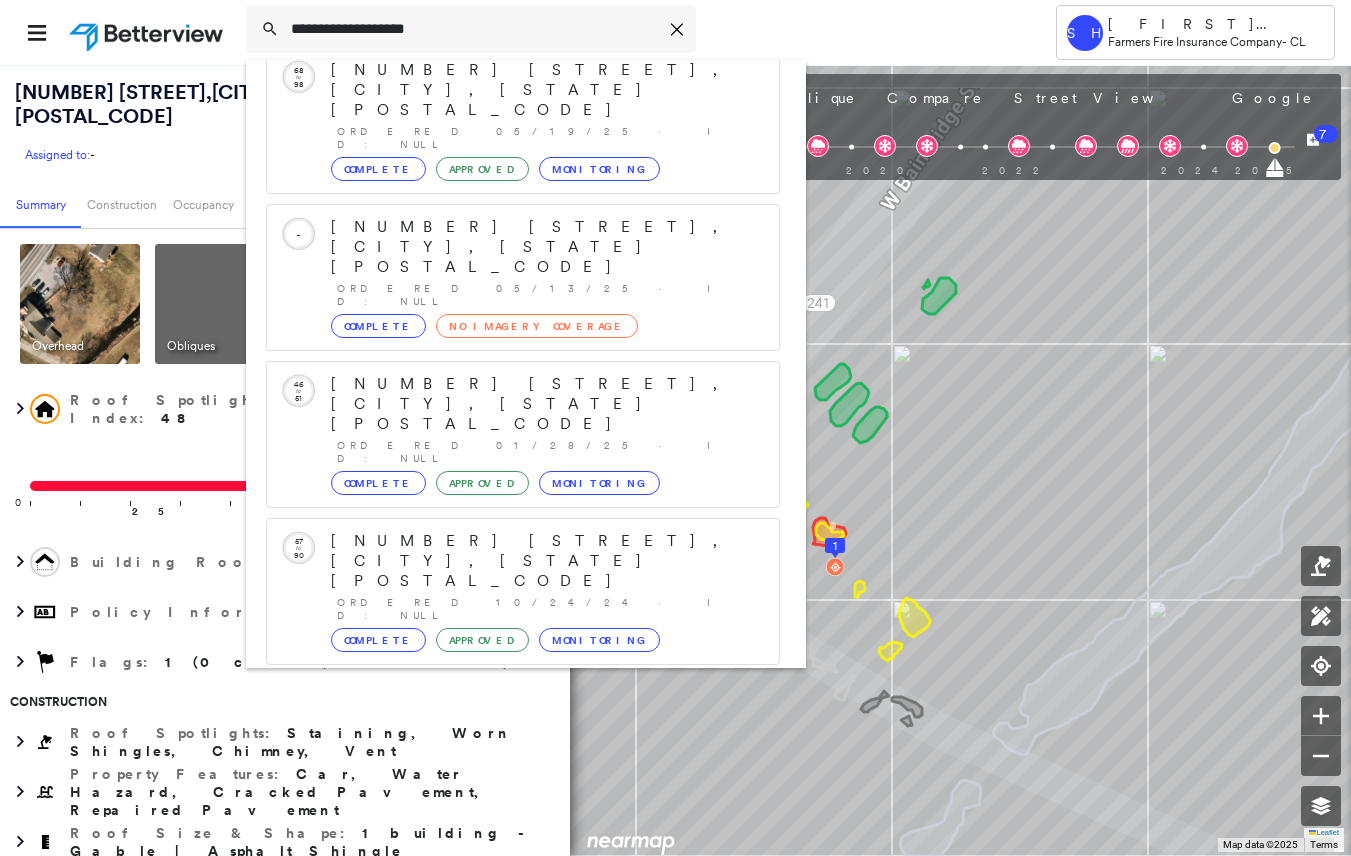 type on "**********" 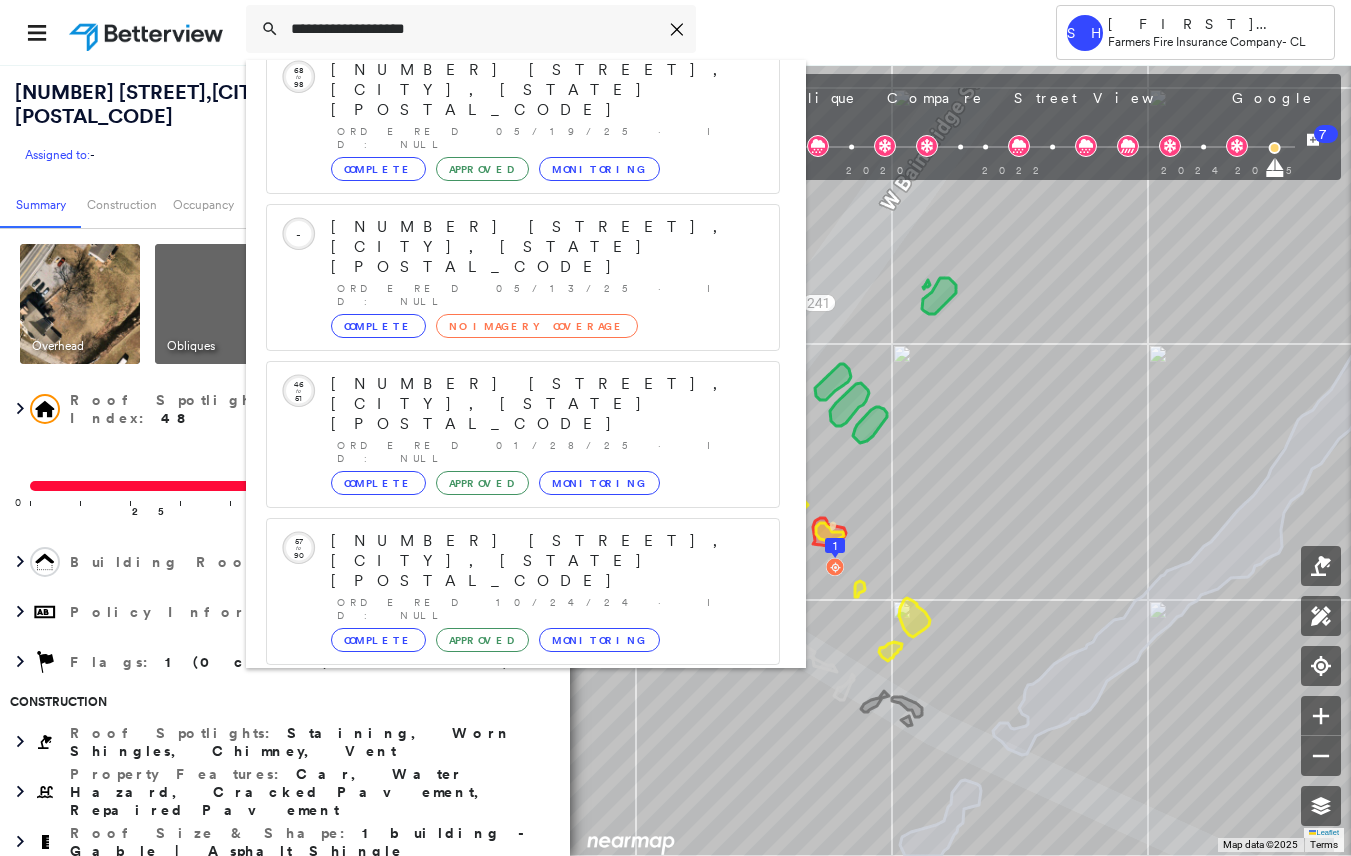 click on "[NUMBER] [STREET], [CITY], [STATE] [POSTAL_CODE] Group Created with Sketch." at bounding box center (523, 853) 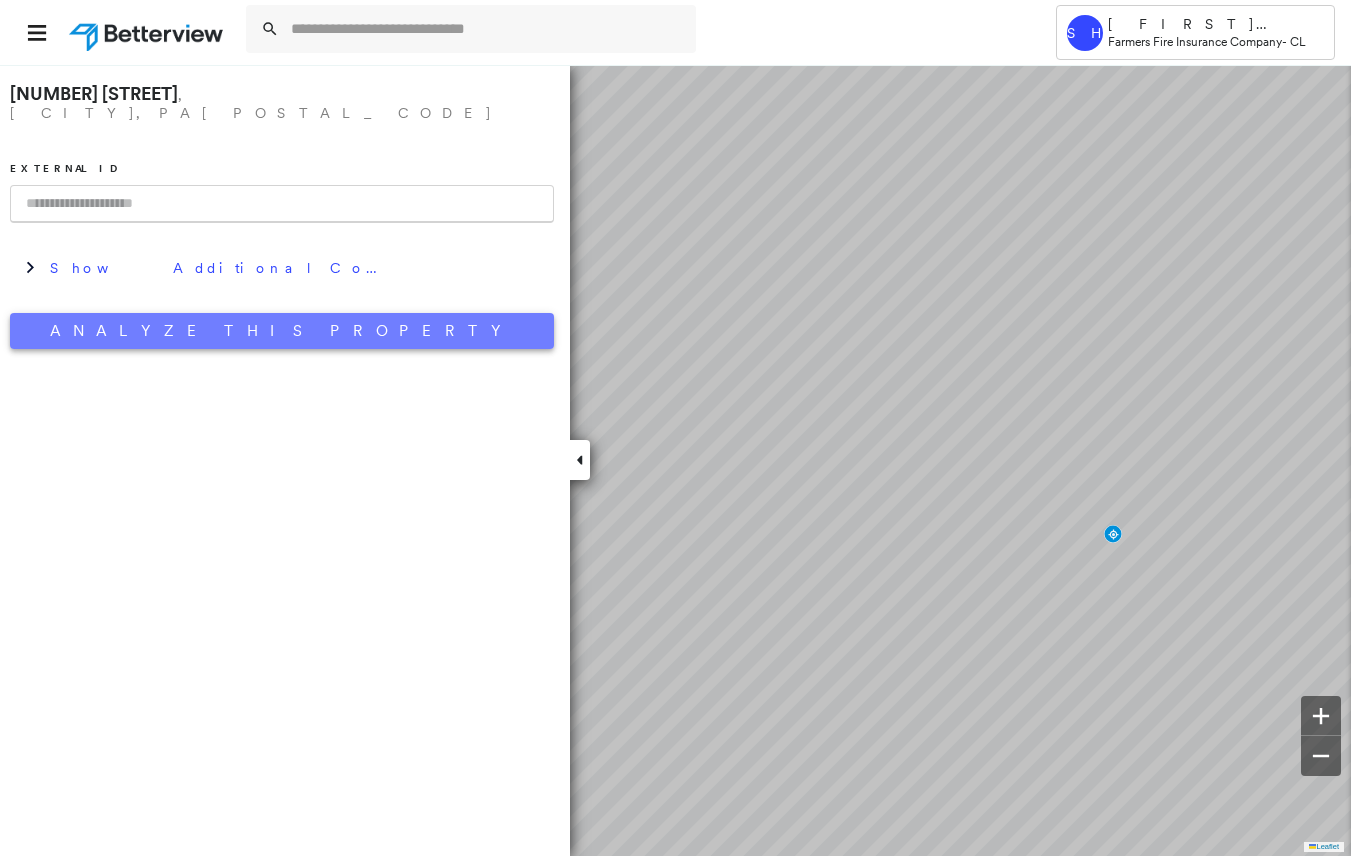 click on "Analyze This Property" at bounding box center [282, 331] 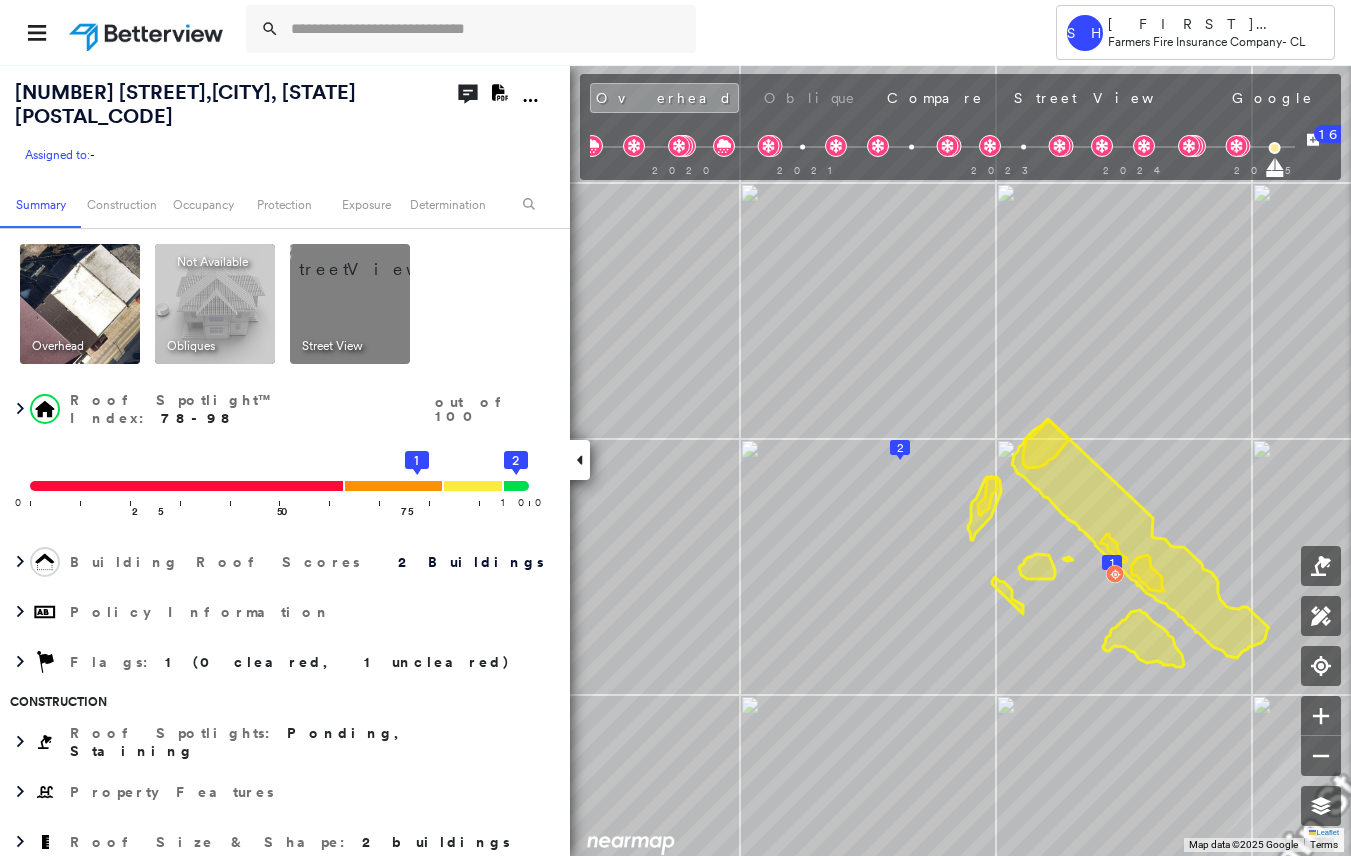 click 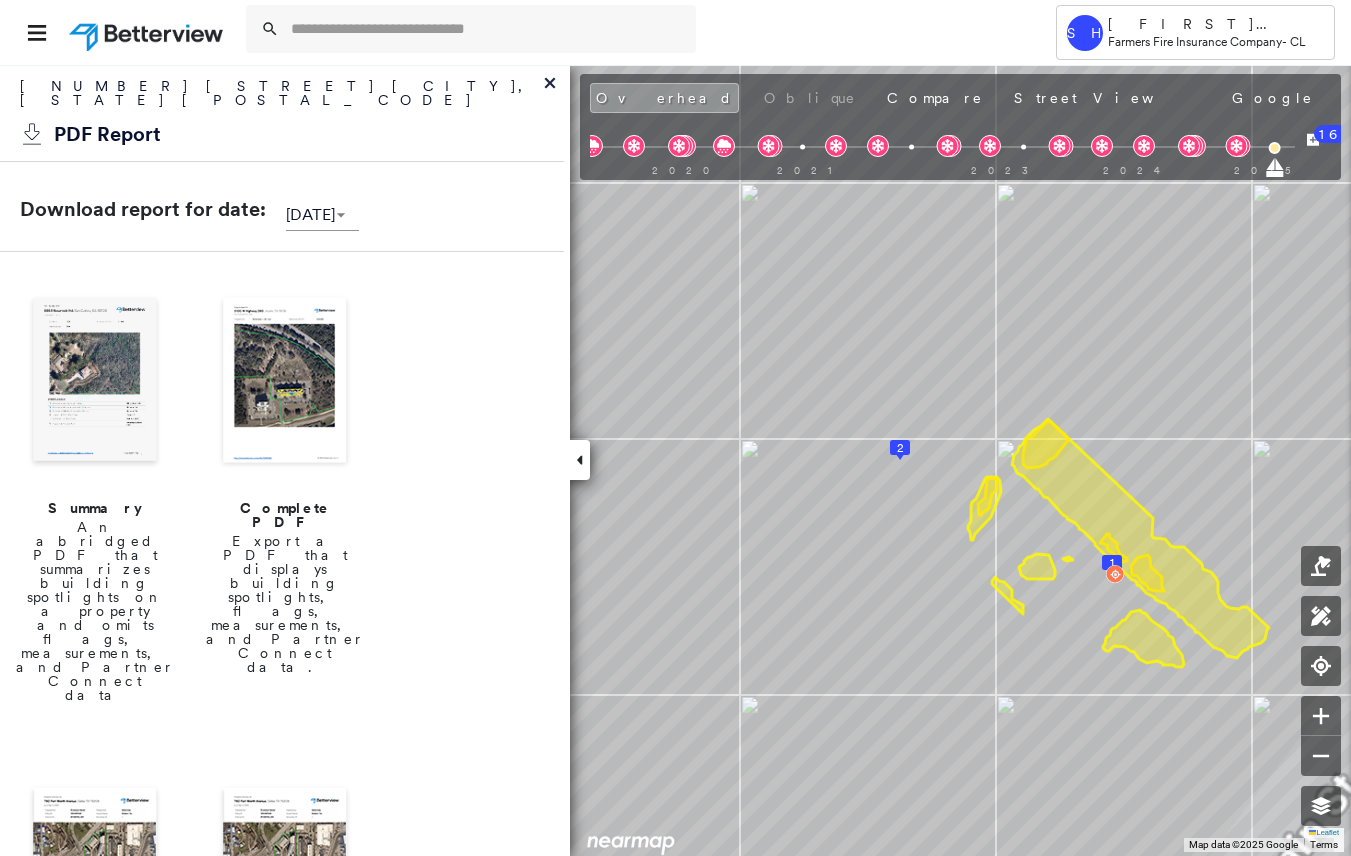 click at bounding box center (285, 382) 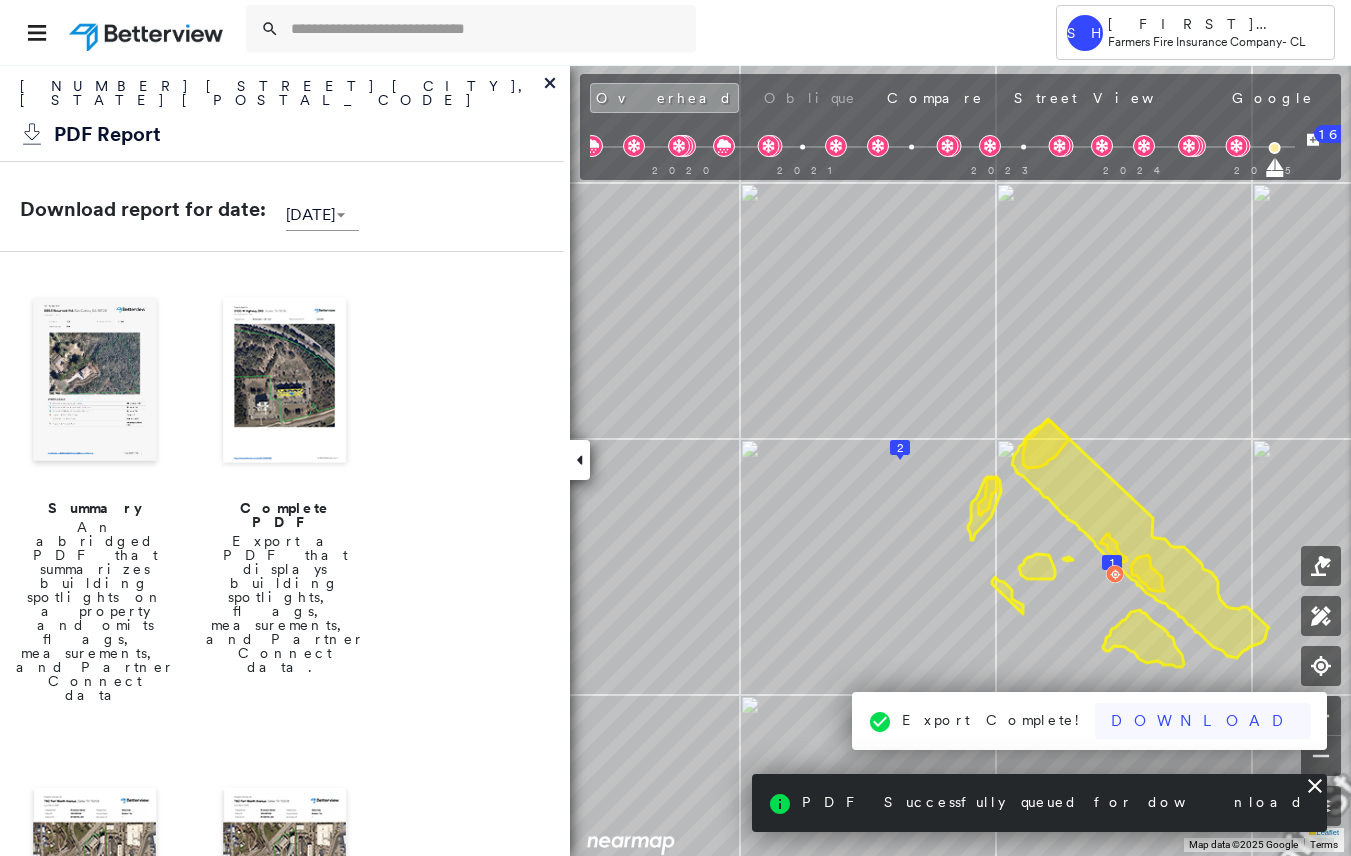 click on "SH [FIRST] [LAST] Farmers Fire Insurance Company - CL [NUMBER] [STREET] , [CITY], [STATE] [POSTAL_CODE] Assigned to: - Assigned to: - Assigned to: - Open Comments Download PDF Report Summary Construction Occupancy Protection Exposure Determination Overhead Obliques Not Available ; Street View Roof Spotlight™ Index : 78-98 out of 100 0 100 25 50 75 2 1 Building Roof Scores 2 Buildings Policy Information Flags : 1 (0 cleared, 1 uncleared) Construction Roof Spotlights : Ponding, Staining Property Features Roof Size \u0026 Shape : 2 buildings BuildZoom - Building Permit Data and Analysis Occupancy Place Detail National Registry of Historic Places Protection US Fire Administration: Nearest Fire Stations Exposure Additional Perils FEMA Risk Index Determination Flags : 1 (0 cleared, 1 uncleared) Uncleared Flags (1) Cleared Flags (0) LOW Low Priority Flagged 08/07/25 Clear Action Taken New Entry History Quote/New Business Terms \u0026 Conditions Added ACV Endorsement Added Cosmetic Endorsement Inspection/Loss Control" at bounding box center [675, 428] 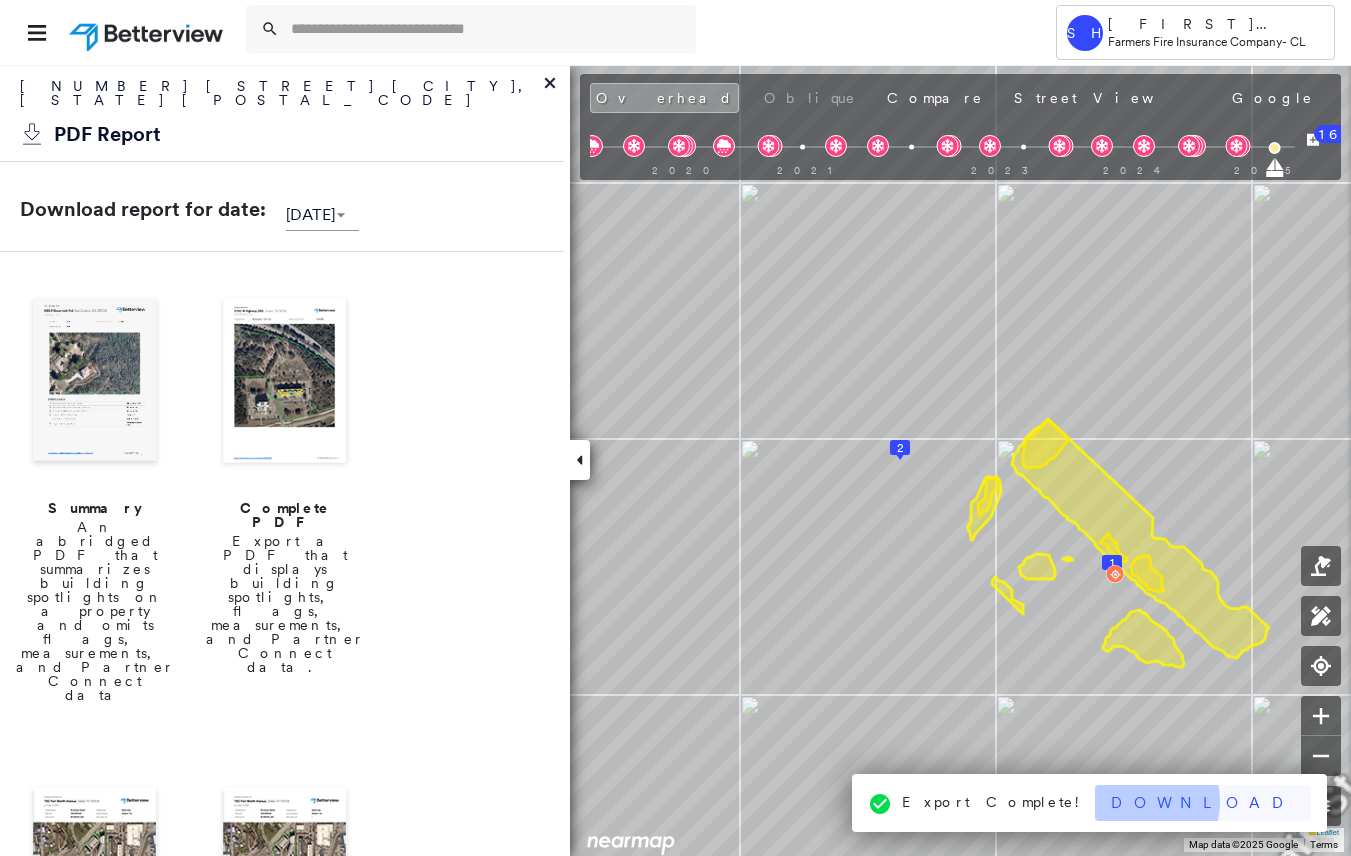 click on "Download" at bounding box center (1203, 803) 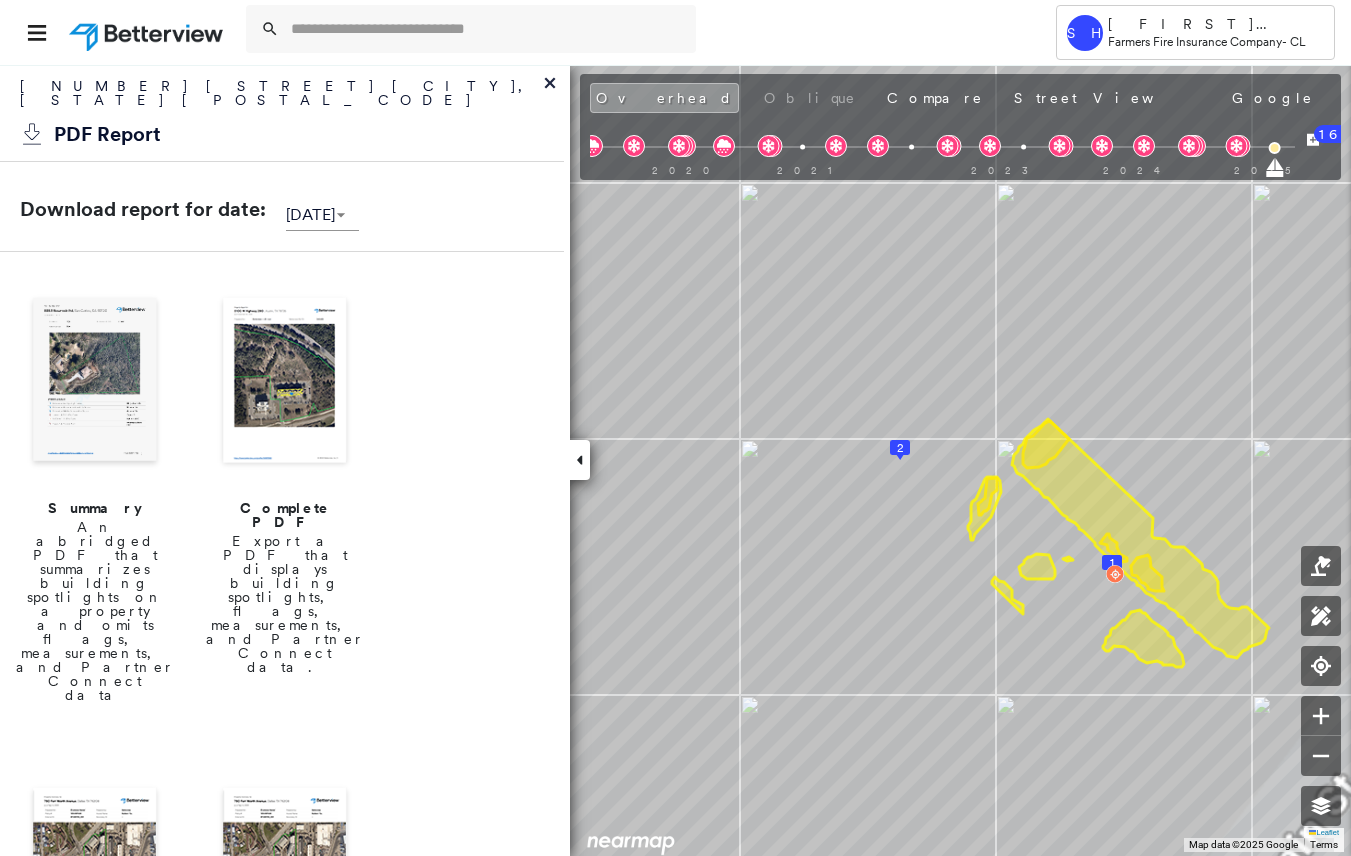 click 